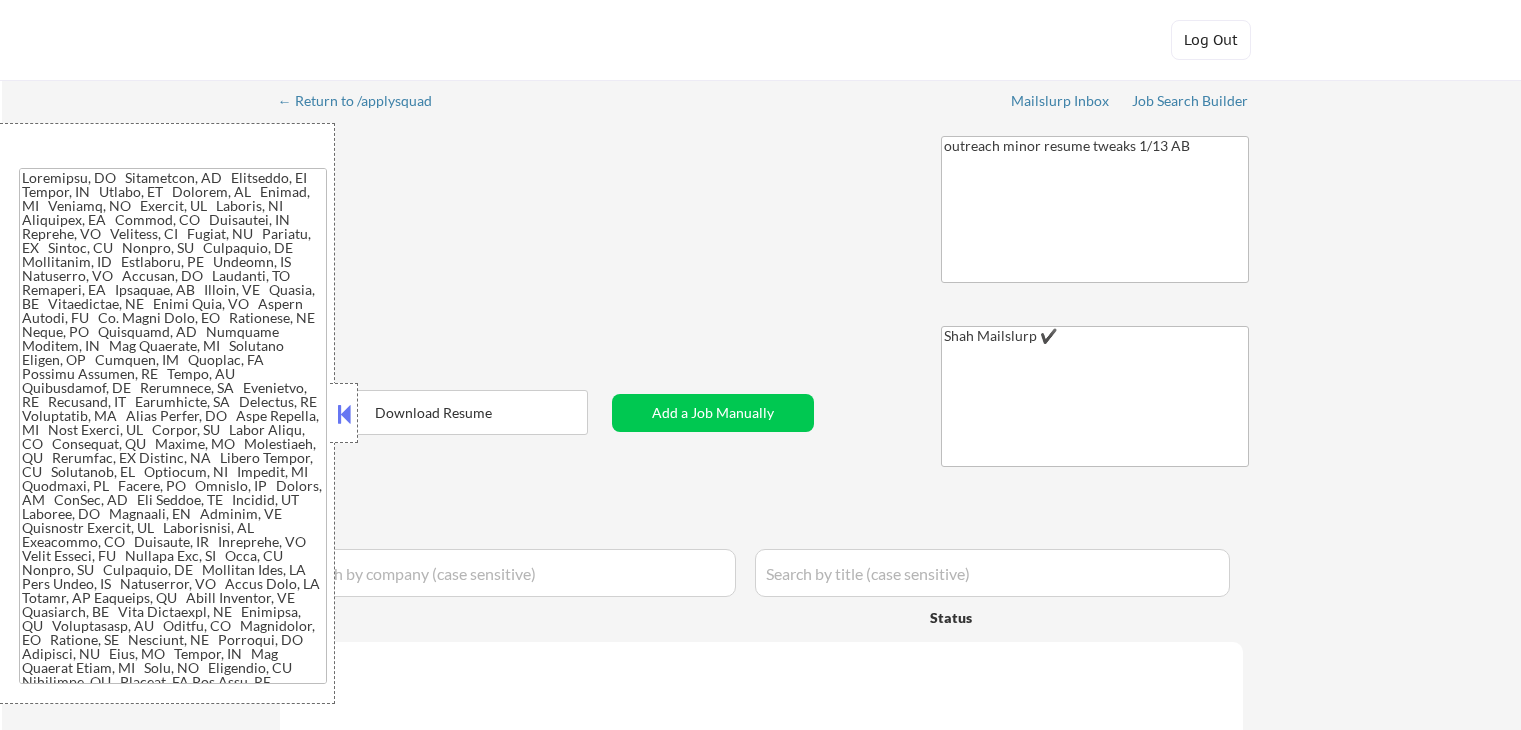 select on ""applied"" 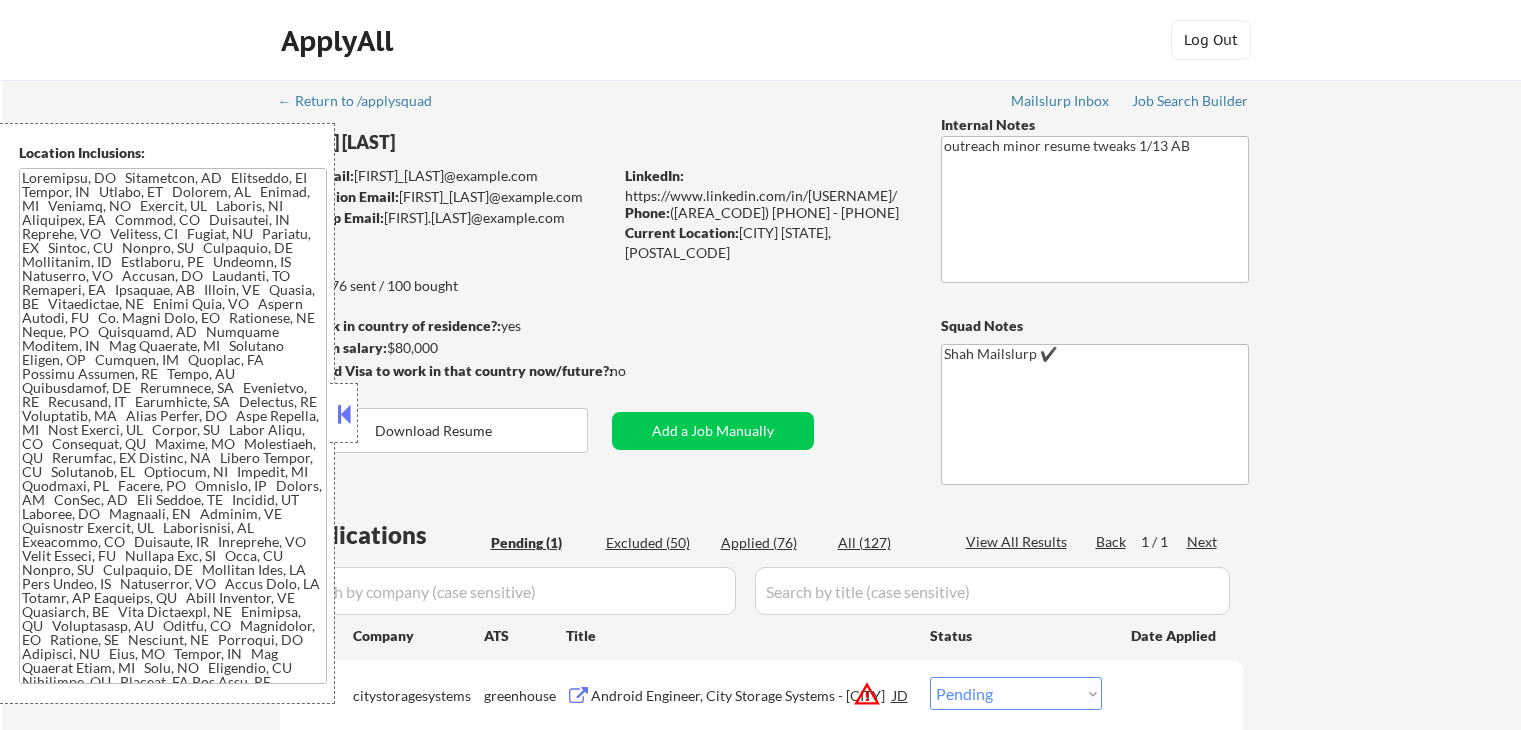 scroll, scrollTop: 0, scrollLeft: 0, axis: both 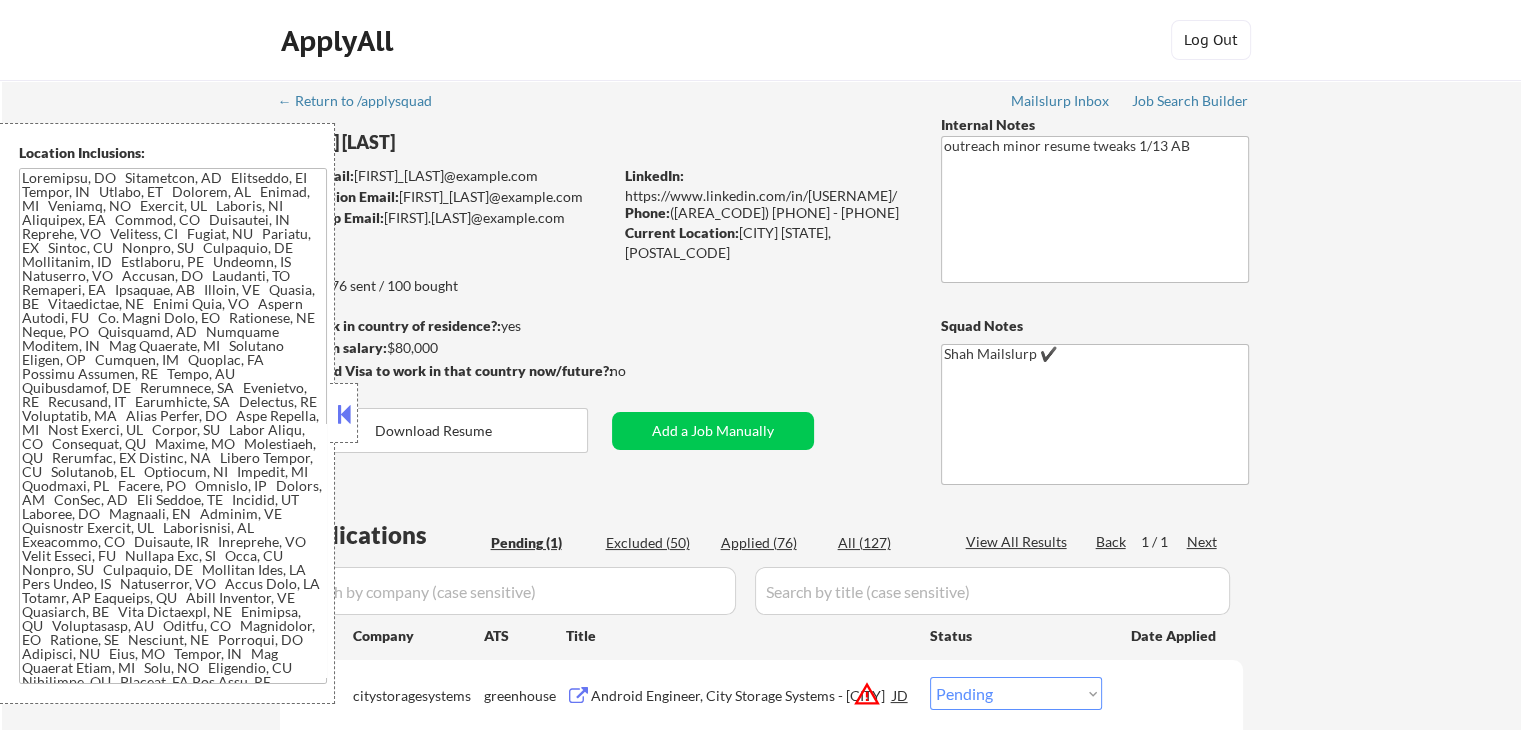 drag, startPoint x: 345, startPoint y: 428, endPoint x: 339, endPoint y: 442, distance: 15.231546 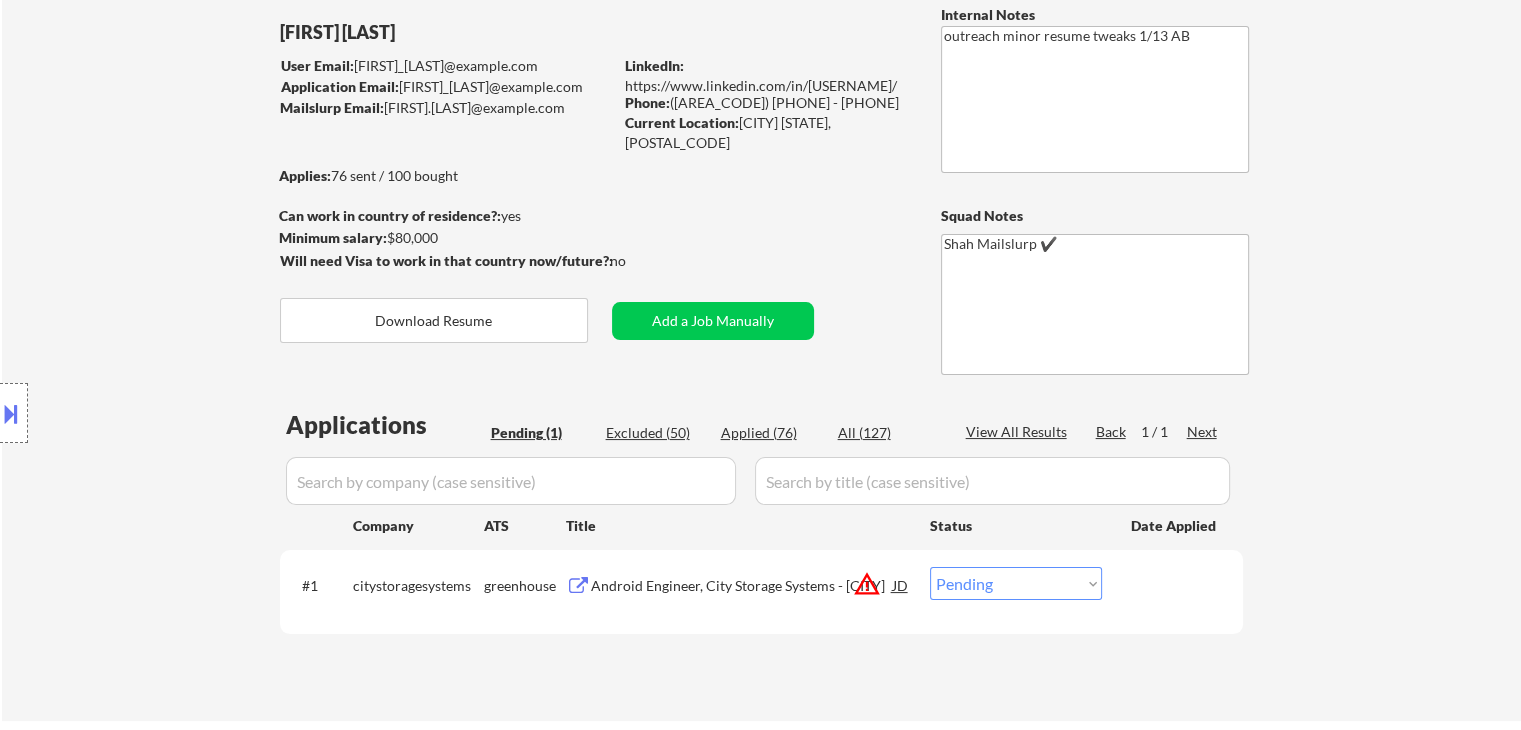 scroll, scrollTop: 300, scrollLeft: 0, axis: vertical 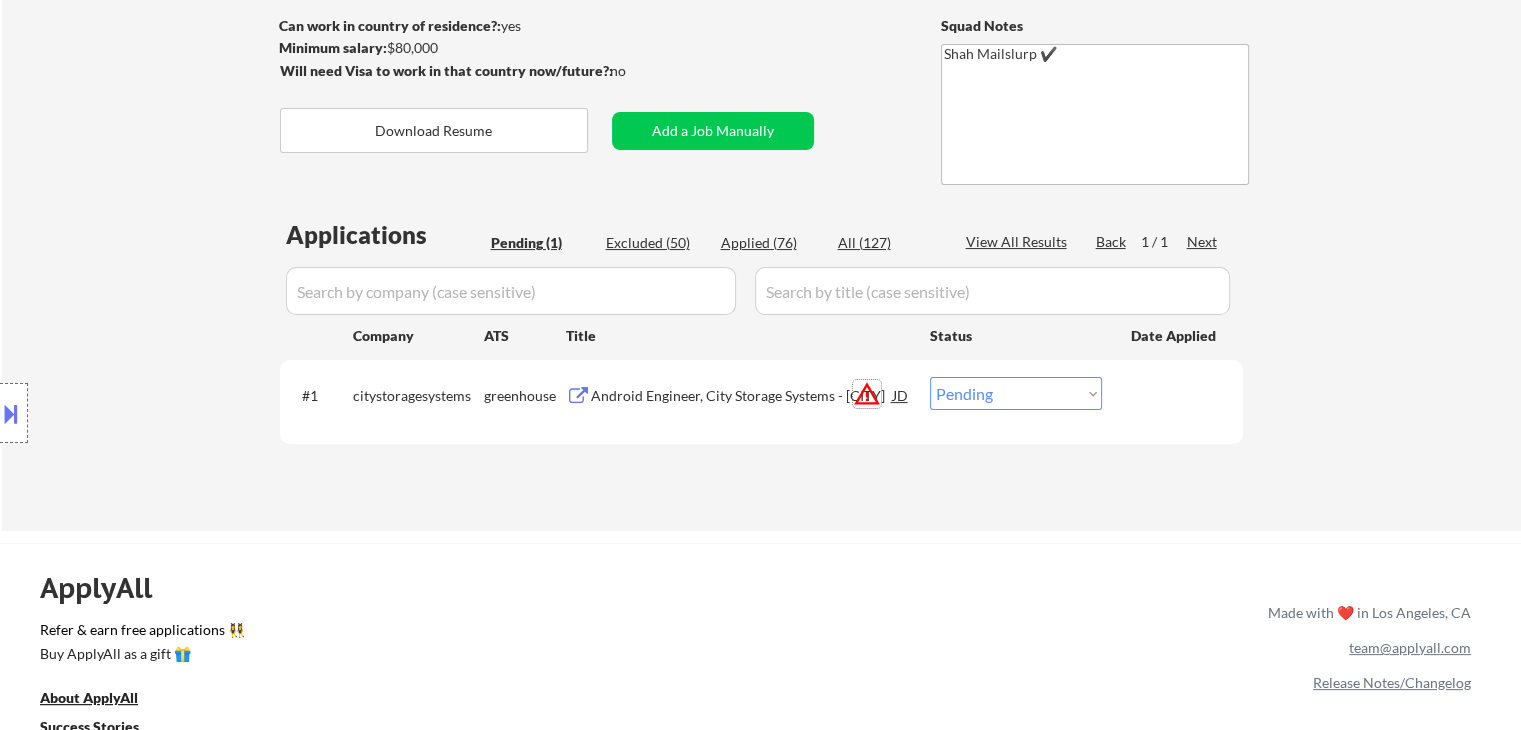 click on "warning_amber" at bounding box center (867, 394) 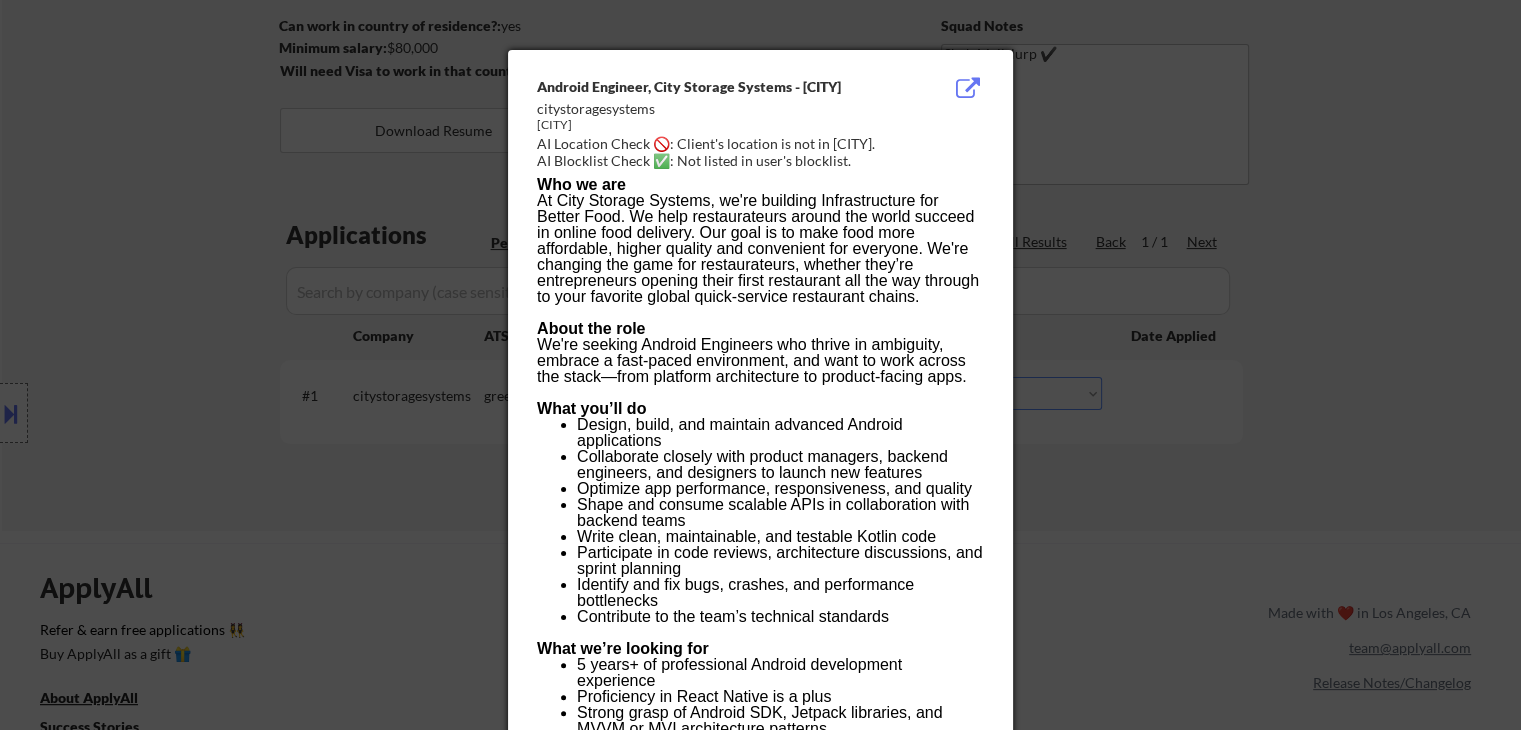 drag, startPoint x: 1217, startPoint y: 442, endPoint x: 973, endPoint y: 13, distance: 493.53522 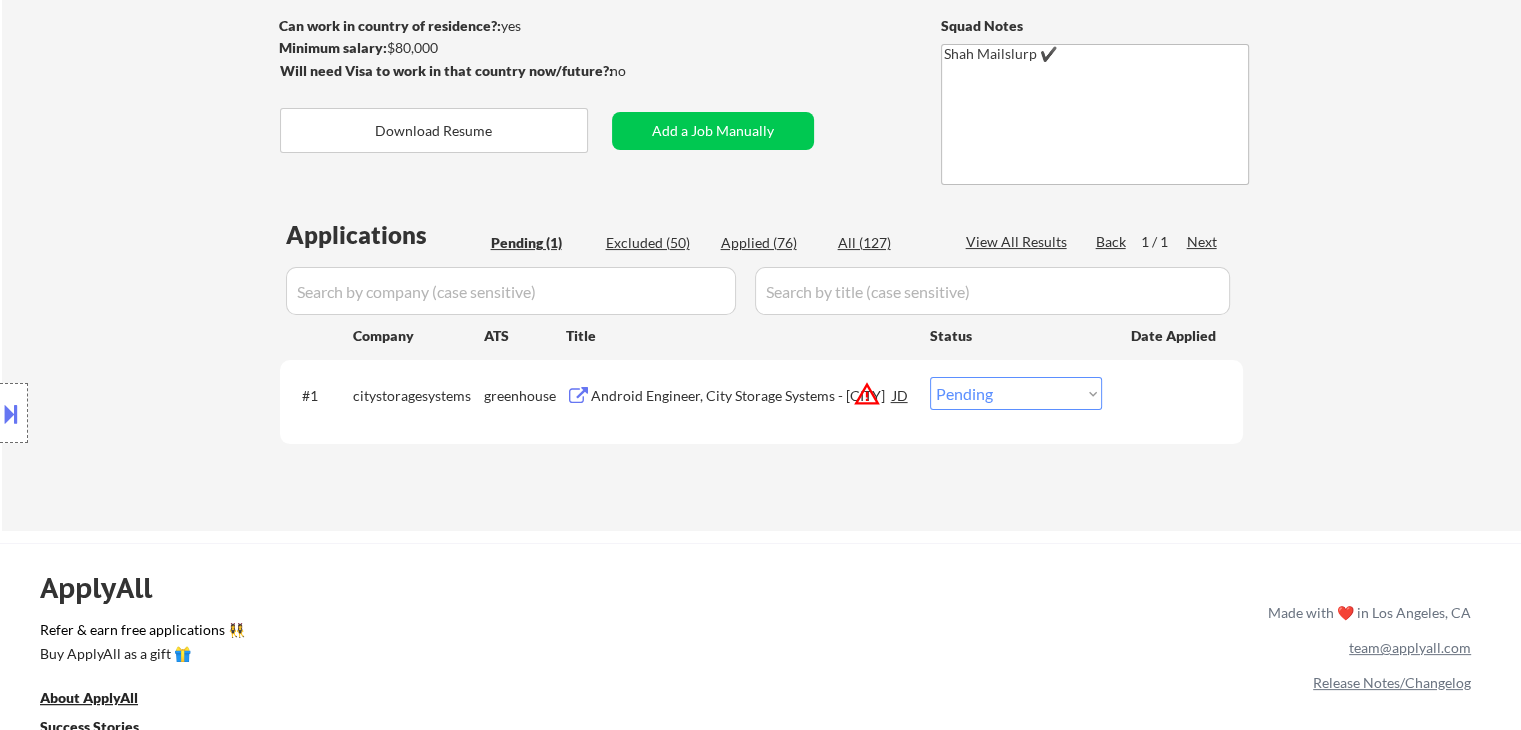 click at bounding box center (11, 413) 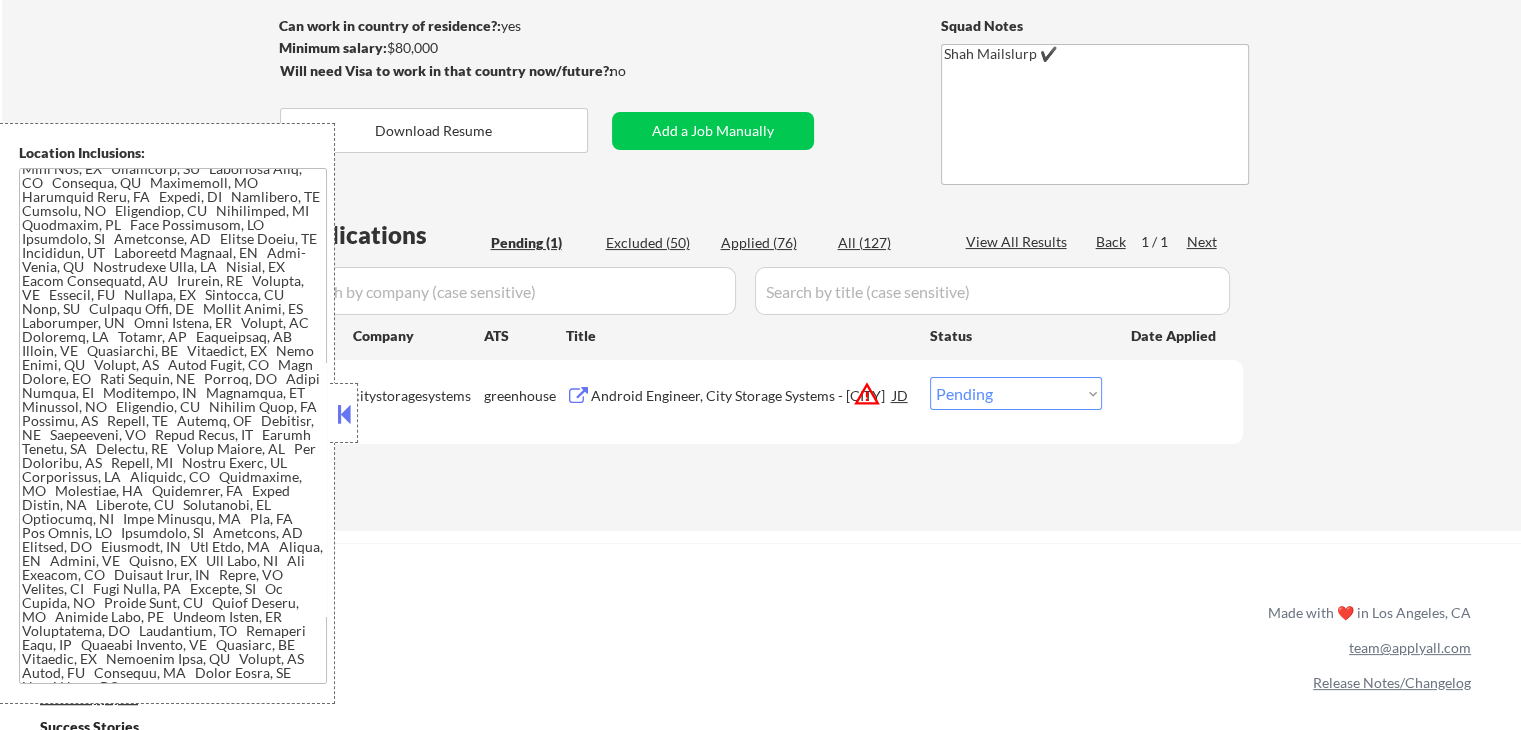 scroll, scrollTop: 623, scrollLeft: 0, axis: vertical 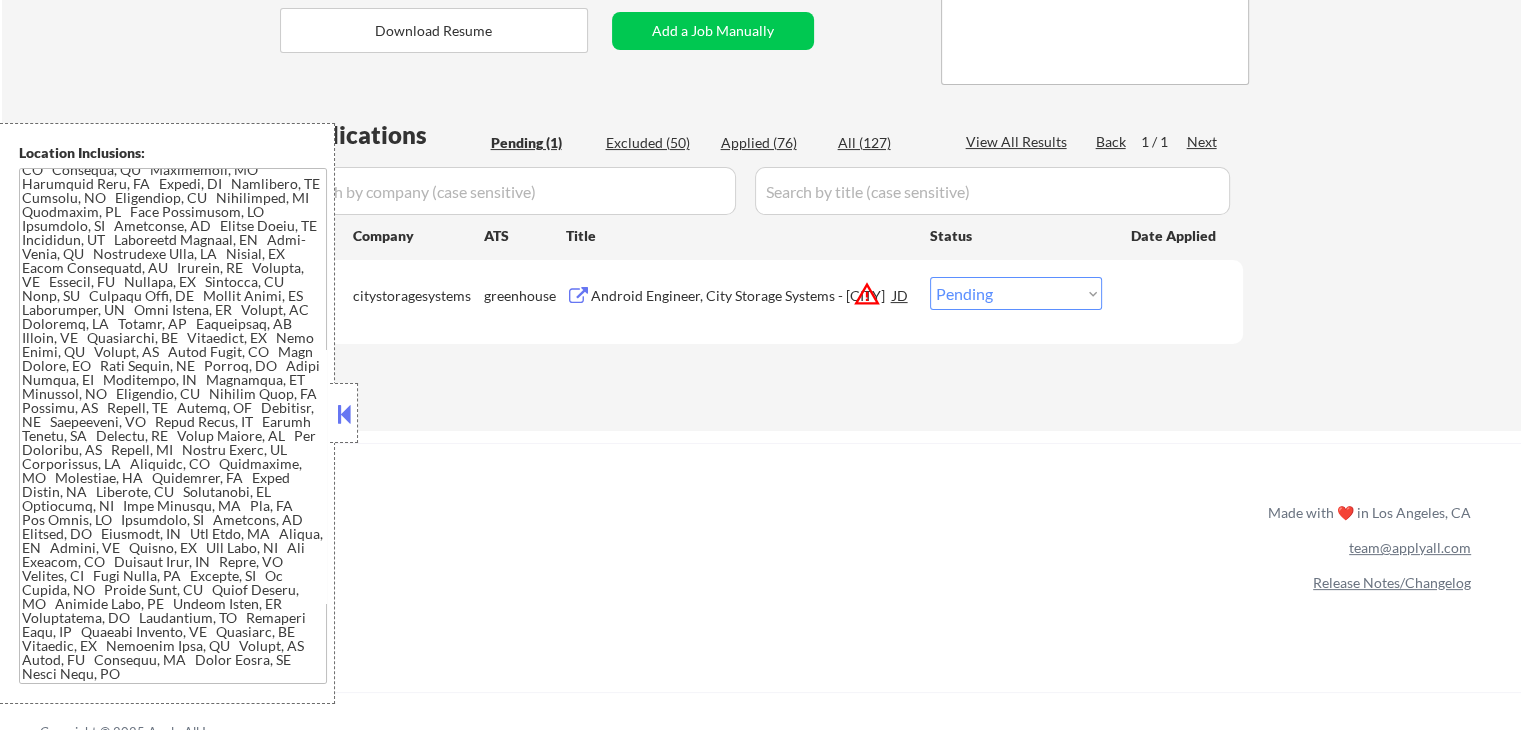 click on "Android Engineer, City Storage Systems - [CITY]" at bounding box center (742, 296) 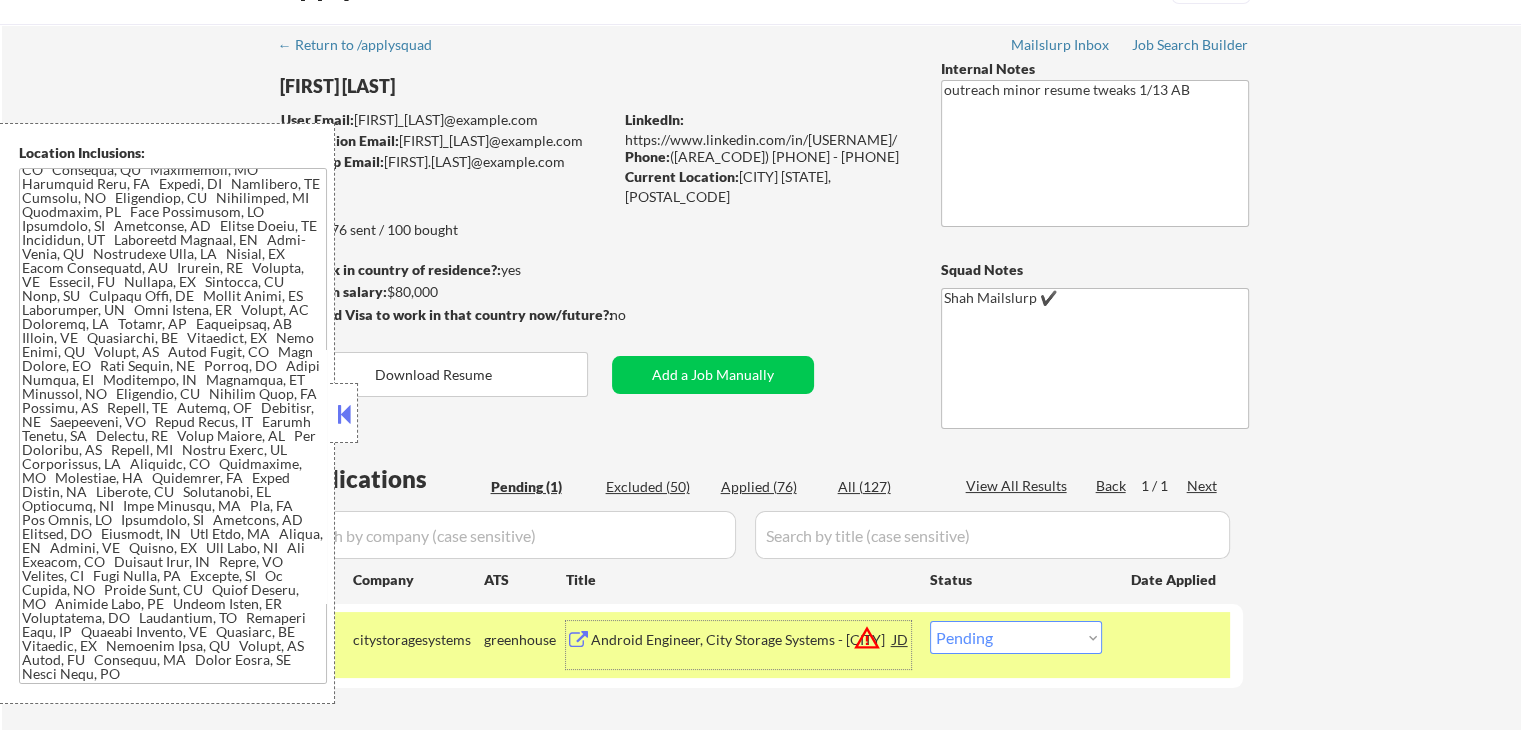 scroll, scrollTop: 0, scrollLeft: 0, axis: both 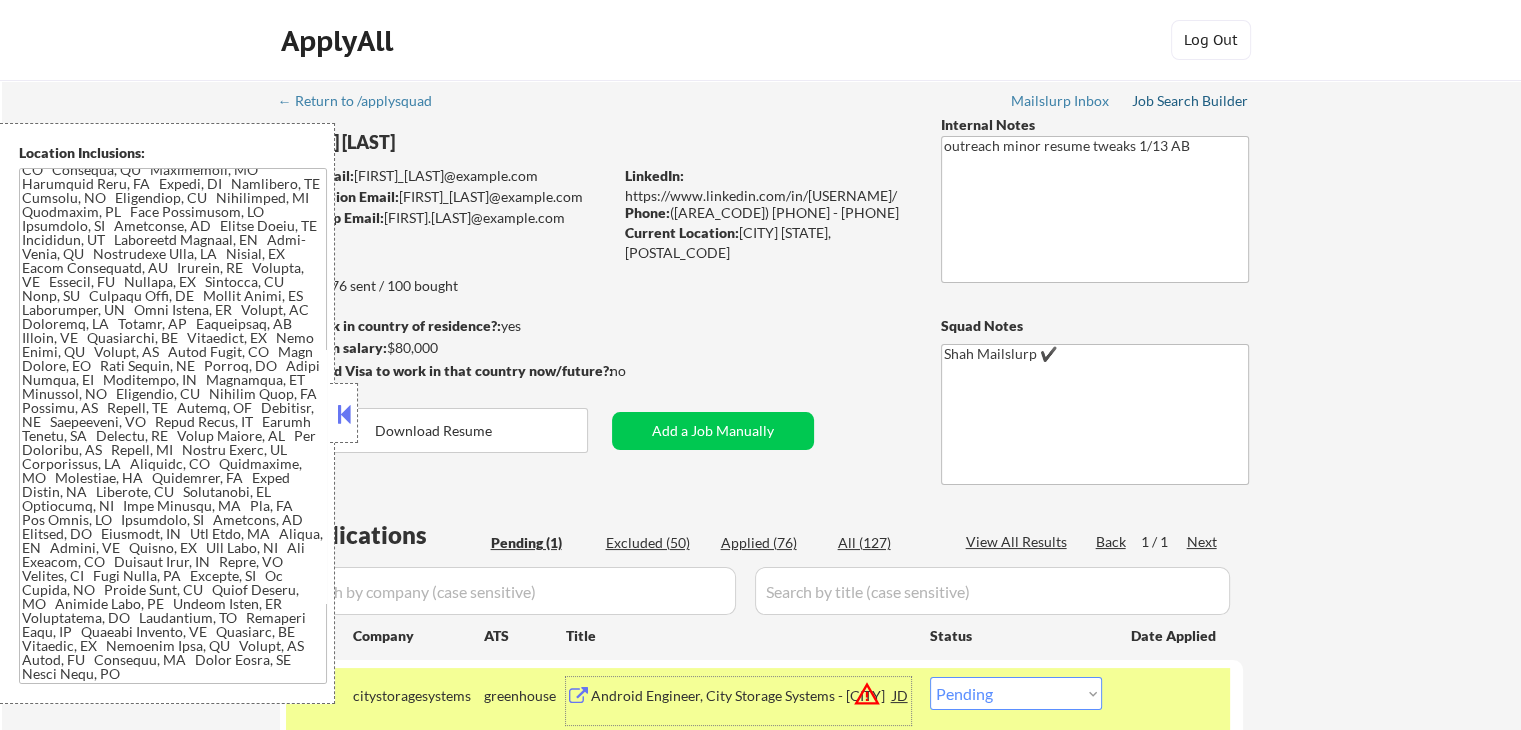 click on "Job Search Builder" at bounding box center [1190, 101] 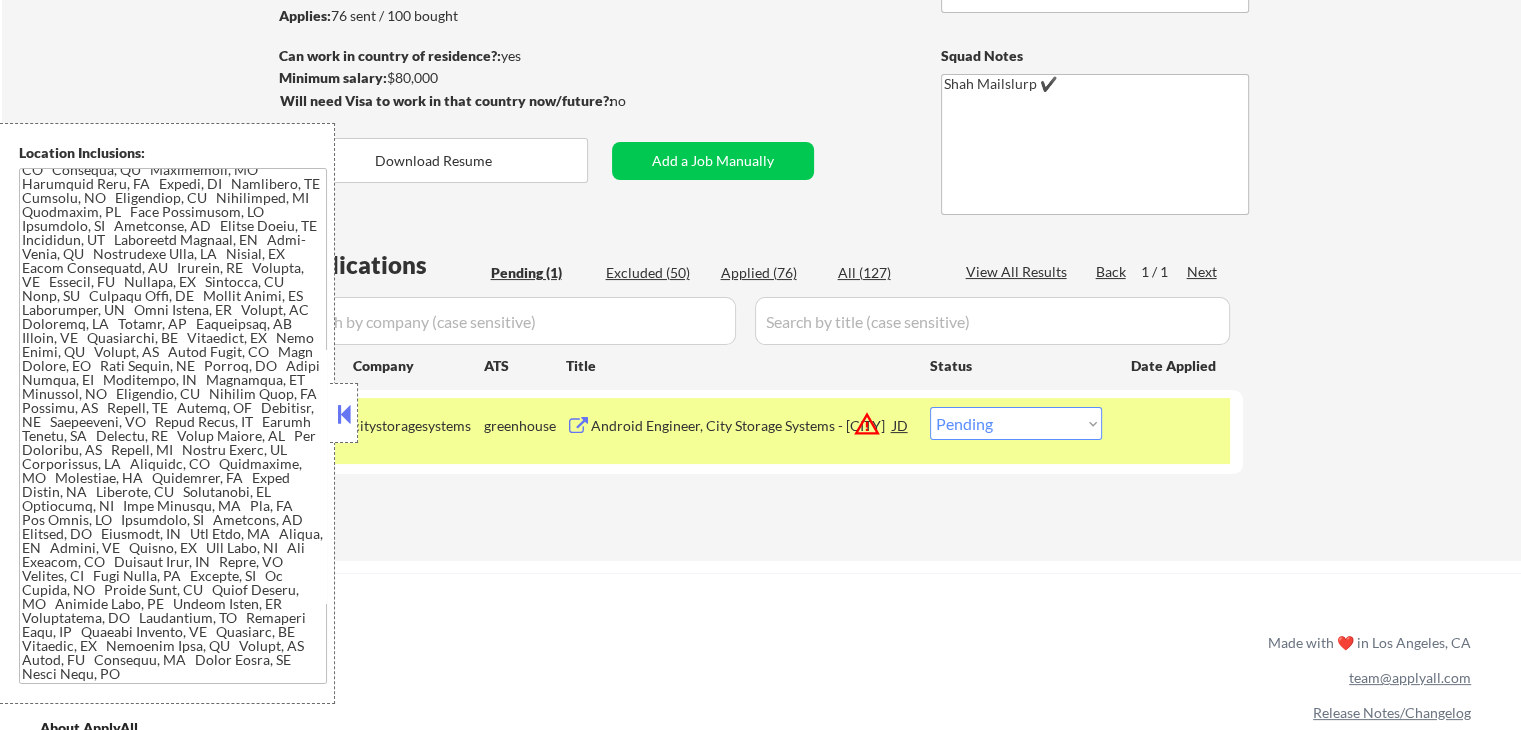scroll, scrollTop: 300, scrollLeft: 0, axis: vertical 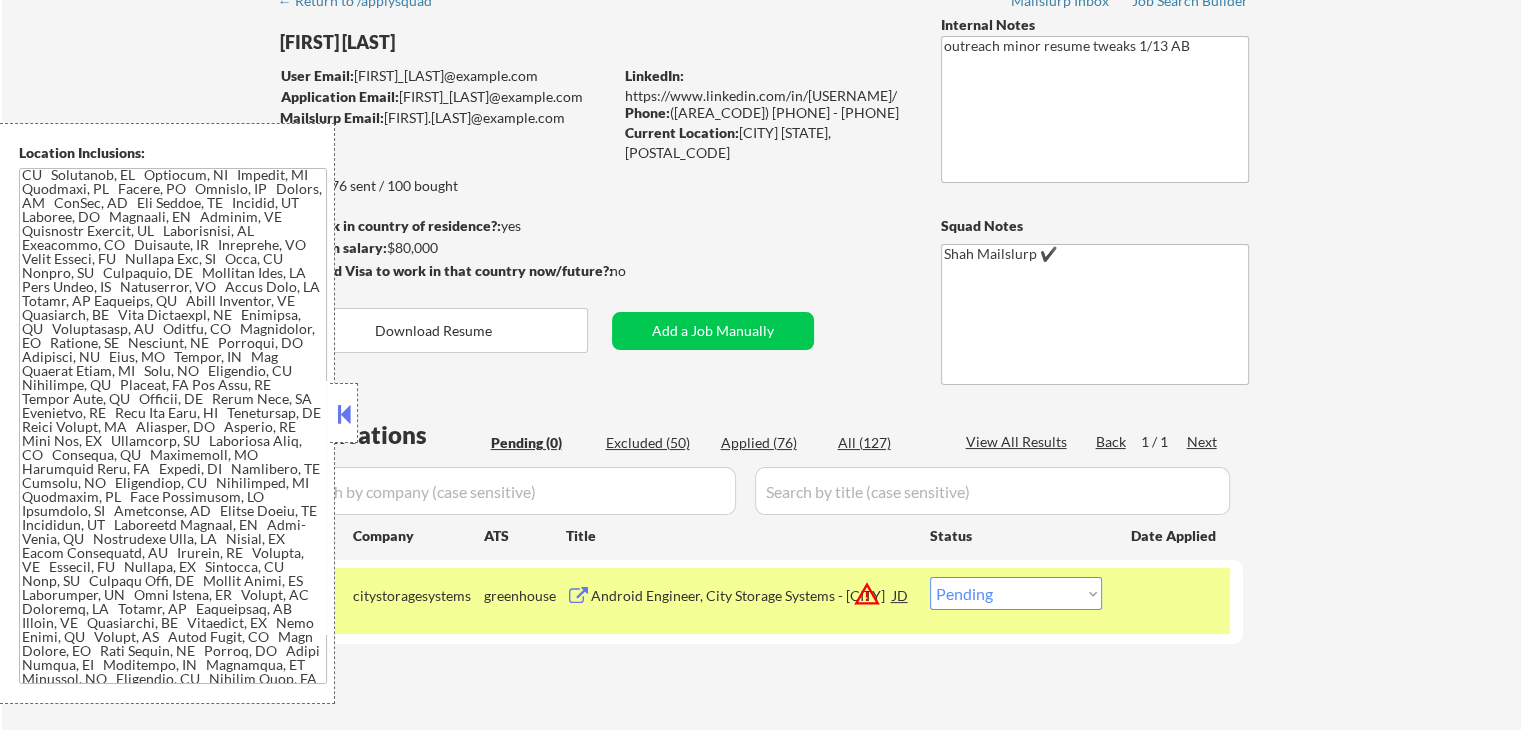 drag, startPoint x: 347, startPoint y: 423, endPoint x: 838, endPoint y: 4, distance: 645.4781 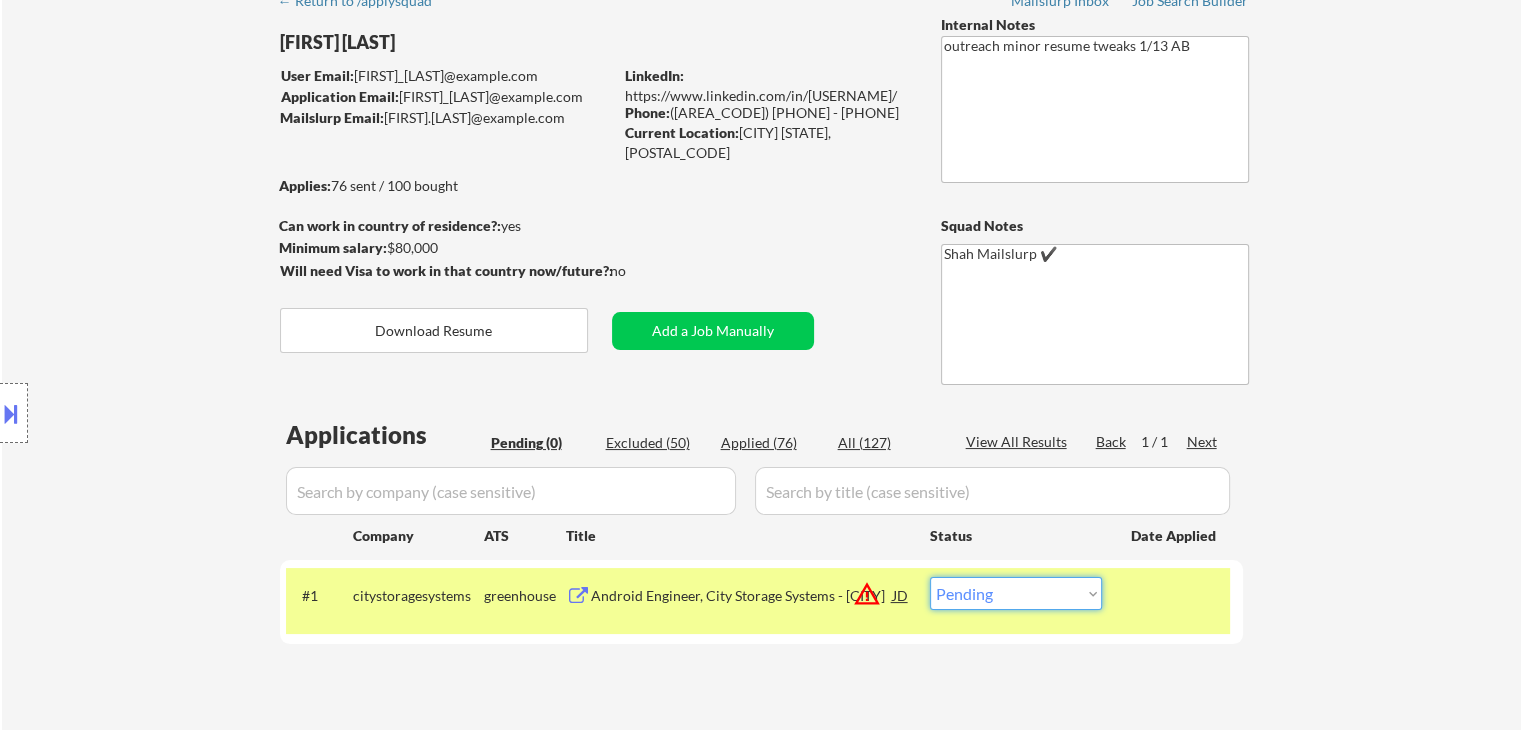 click on "Choose an option... Pending Applied Excluded (Questions) Excluded (Expired) Excluded (Location) Excluded (Bad Match) Excluded (Blocklist) Excluded (Salary) Excluded (Other)" at bounding box center (1016, 593) 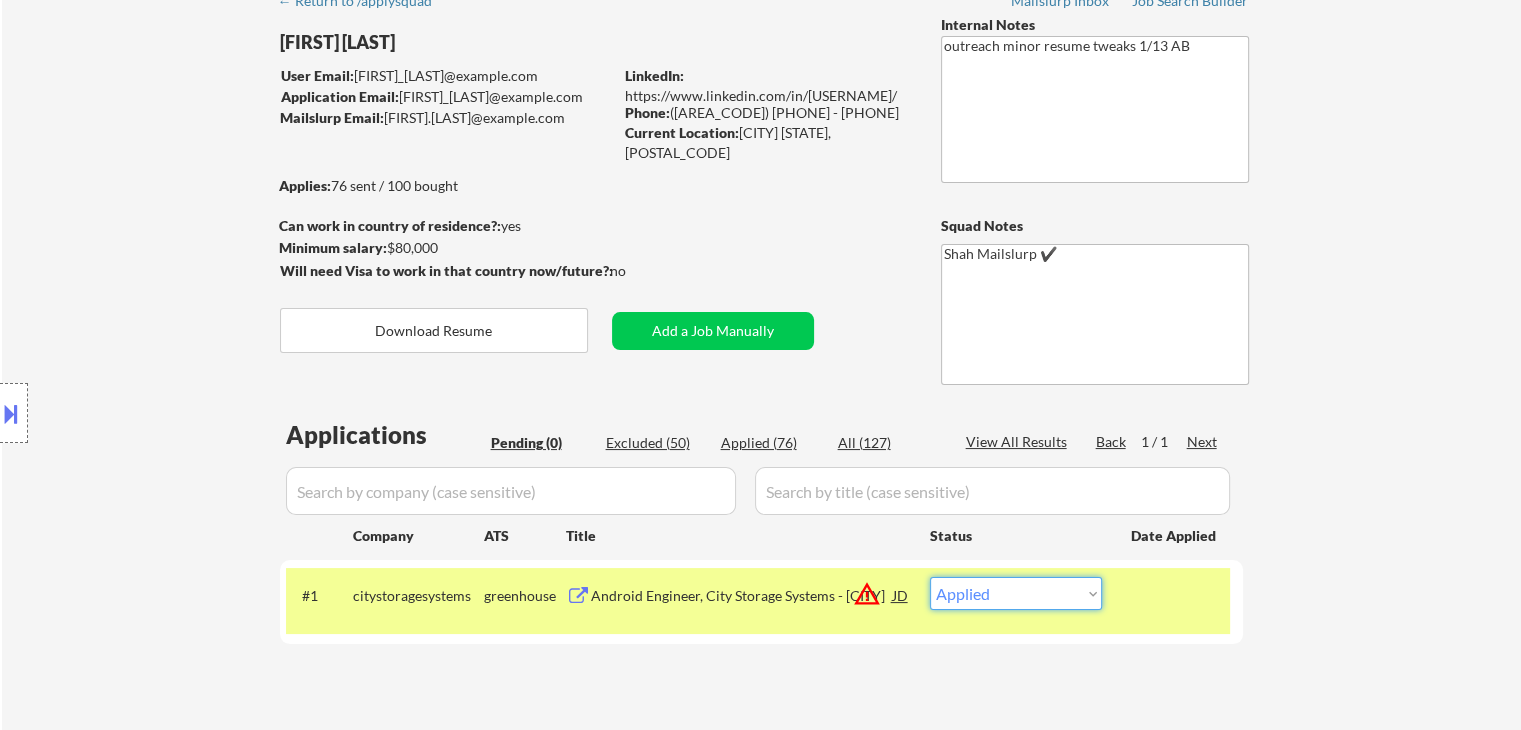 click on "Choose an option... Pending Applied Excluded (Questions) Excluded (Expired) Excluded (Location) Excluded (Bad Match) Excluded (Blocklist) Excluded (Salary) Excluded (Other)" at bounding box center (1016, 593) 